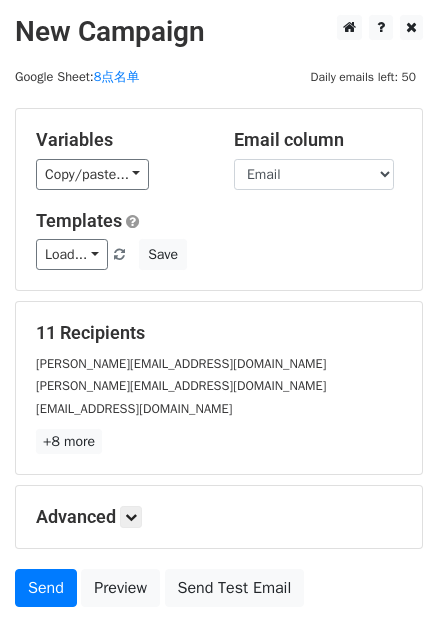 scroll, scrollTop: 0, scrollLeft: 0, axis: both 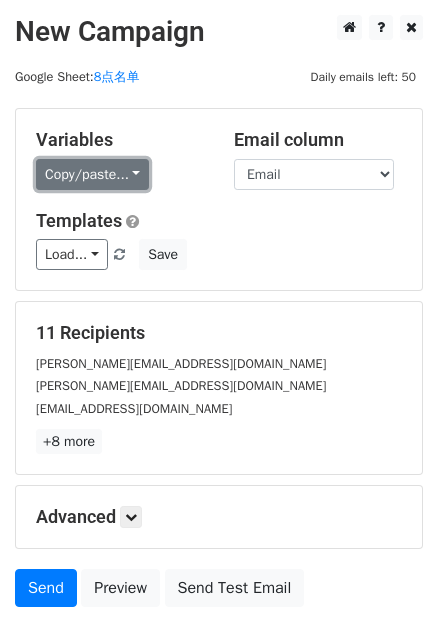 click on "Copy/paste..." at bounding box center (92, 174) 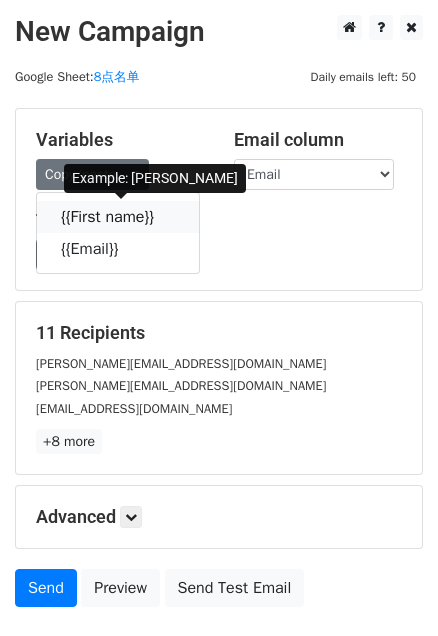 click at bounding box center (167, 216) 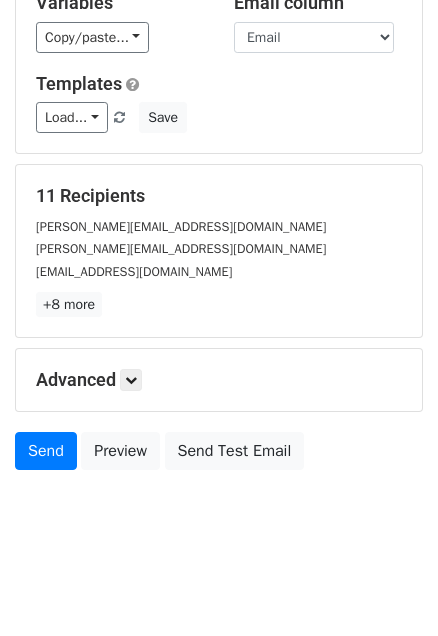 scroll, scrollTop: 139, scrollLeft: 0, axis: vertical 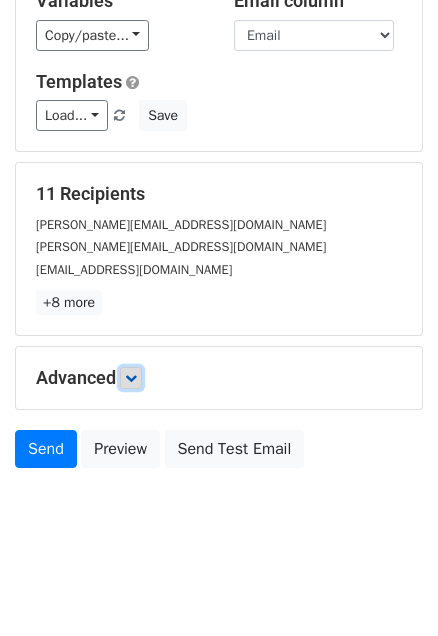 click at bounding box center [131, 378] 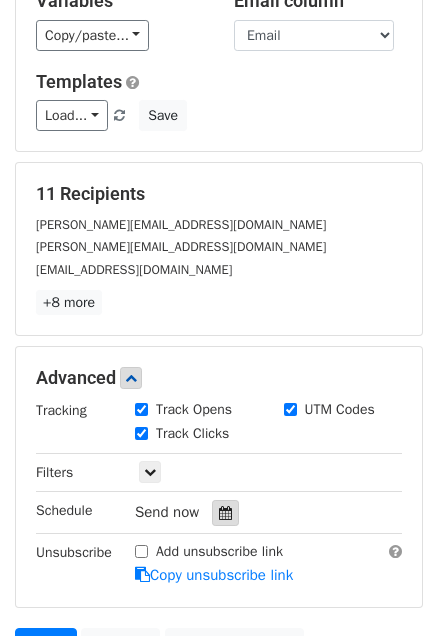 click at bounding box center (225, 513) 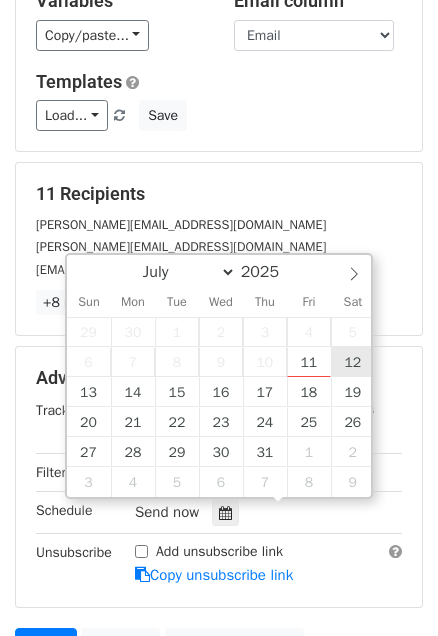 type on "2025-07-12 12:00" 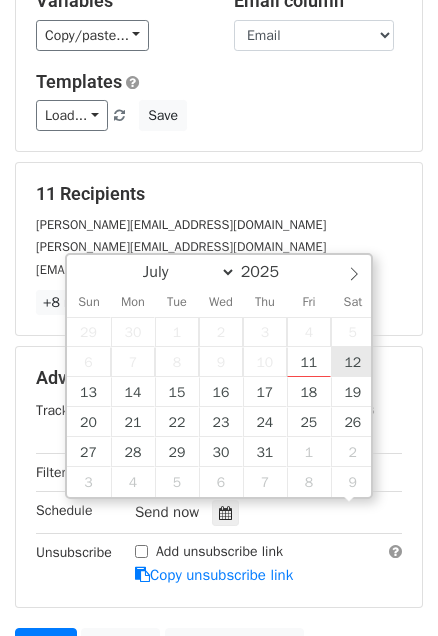 scroll, scrollTop: 0, scrollLeft: 0, axis: both 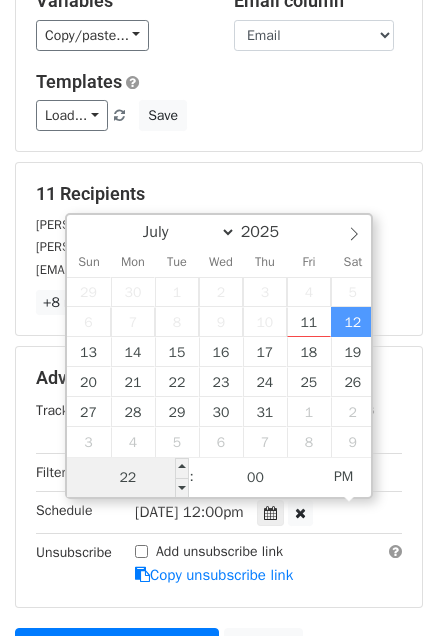 drag, startPoint x: 154, startPoint y: 476, endPoint x: 118, endPoint y: 476, distance: 36 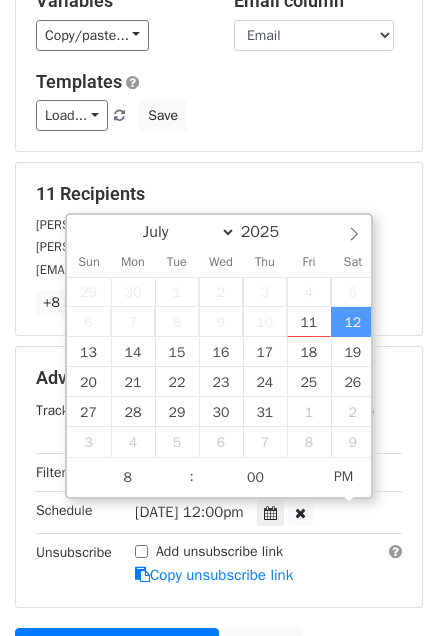 type on "2025-07-12 20:00" 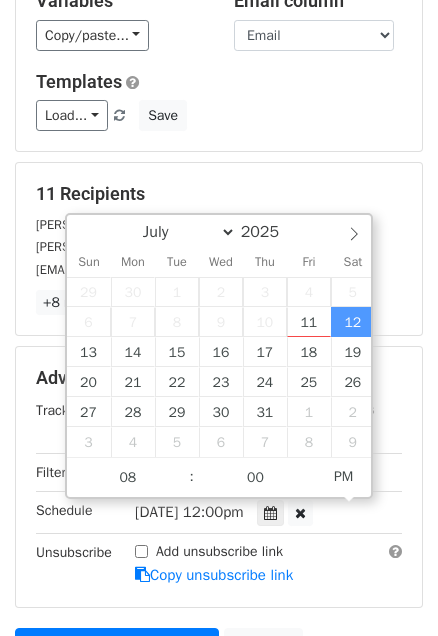 click on "Variables
Copy/paste...
{{First name}}
{{Email}}
Email column
First name
Email
Templates
Load...
No templates saved
Save
11 Recipients
donnabauer@optonline.net
donna@humblewarrior.com
jenwalsh421@gmail.com
+8 more
11 Recipients
×
donnabauer@optonline.net
donna@humblewarrior.com
jenwalsh421@gmail.com
lilacandlipgloss@gmail.com
candace@justpostedblog.com
buytheboots@gmail.com
erinwhite24@yahoo.com
molly.mmdllc@gmail.com
leaveitontheporch@yahoo.com
liotpad@gmail.com
ezpz.deals0@gmail.com
Close
Advanced
Tracking
Track Opens
UTM Codes
Track Clicks
Filters
Only include spreadsheet rows that match the following filters:
Schedule" at bounding box center [219, 346] 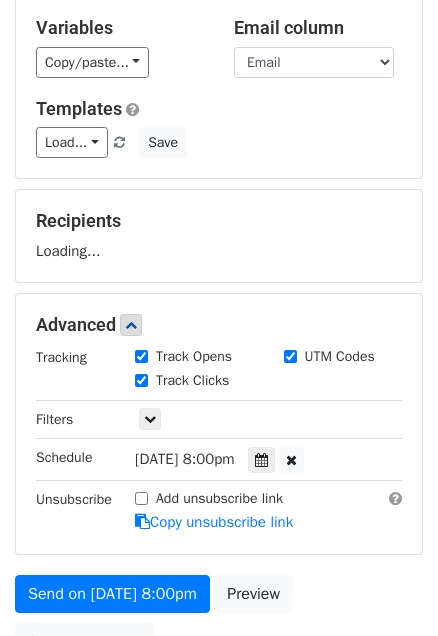 scroll, scrollTop: 303, scrollLeft: 0, axis: vertical 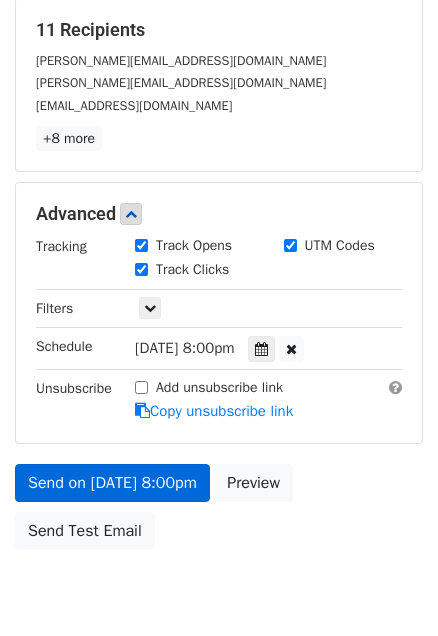 click on "Copy unsubscribe link" at bounding box center [214, 411] 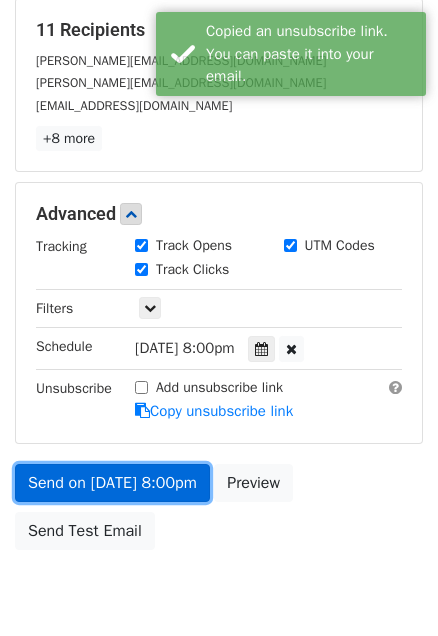 click on "Send on Jul 12 at 8:00pm" at bounding box center [112, 483] 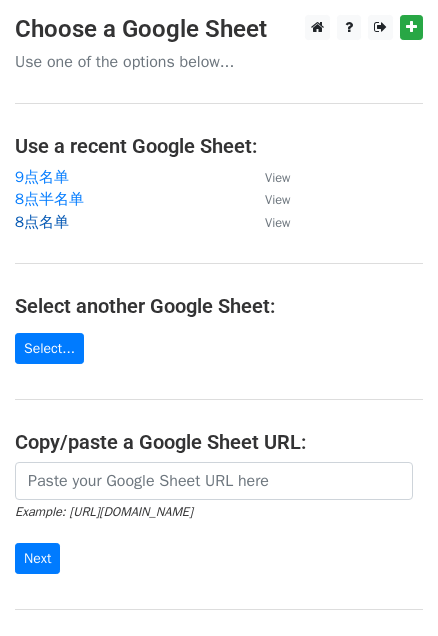 scroll, scrollTop: 0, scrollLeft: 0, axis: both 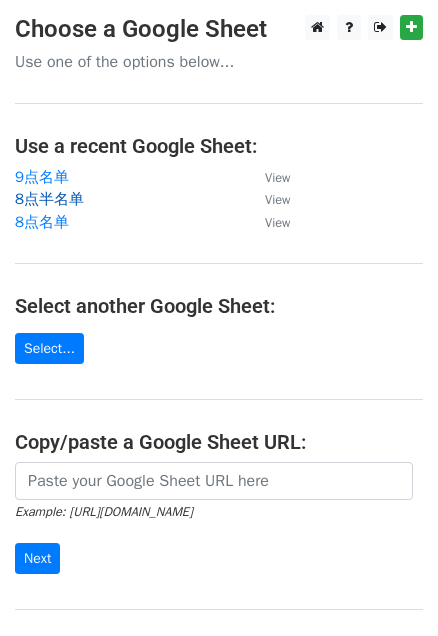 drag, startPoint x: 41, startPoint y: 194, endPoint x: 20, endPoint y: 194, distance: 21 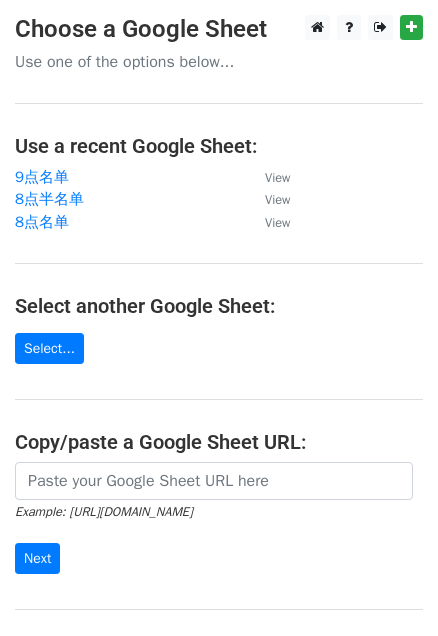 click on "Choose a Google Sheet
Use one of the options below...
Use a recent Google Sheet:
9点名单
View
8点半名单
View
8点名单
View
Select another Google Sheet:
Select...
Copy/paste a Google Sheet URL:
Example:
https://docs.google.com/spreadsheets/d/abc/edit
Next
Google Sheets
Need help?
Help
×
Why do I need to copy/paste a Google Sheet URL?
Normally, MergeMail would show you a list of your Google Sheets to choose from, but because you didn't allow MergeMail access to your Google Drive, it cannot show you a list of your Google Sheets. You can read more about permissions in our  support pages .
If you'd like to see a list of your Google Sheets, you'll need to  sign out of MergeMail  and then sign back in and allow access to your Google Drive.
Are your recipients in a CSV or Excel file?
Import your CSV or Excel file into a Google Sheet" at bounding box center [219, 348] 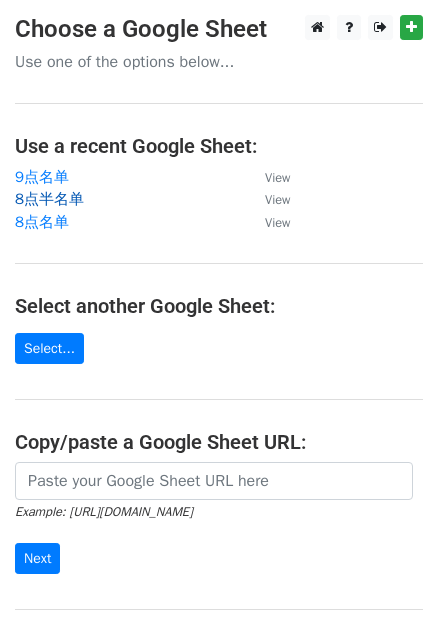 click on "8点半名单" at bounding box center (49, 199) 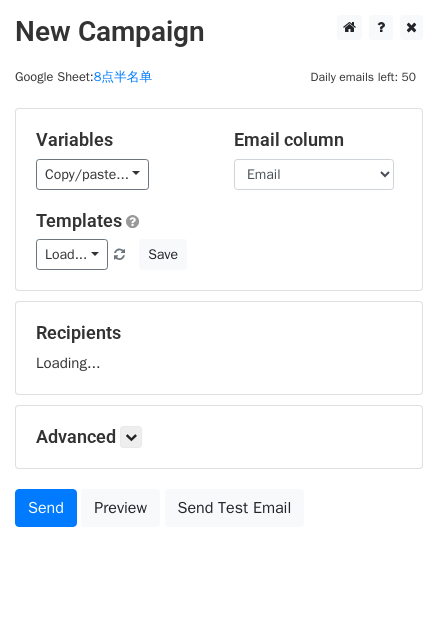 scroll, scrollTop: 0, scrollLeft: 0, axis: both 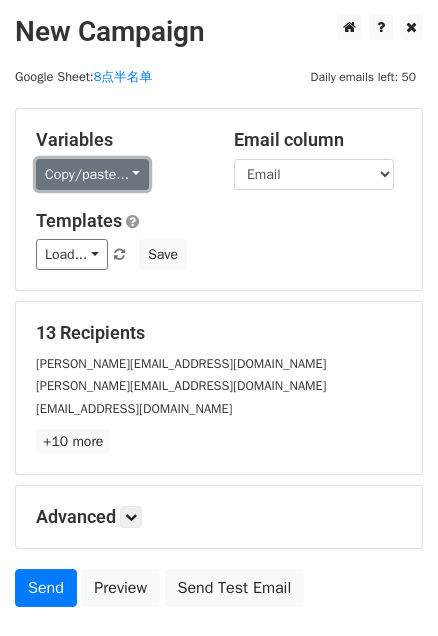 click on "Copy/paste..." at bounding box center [92, 174] 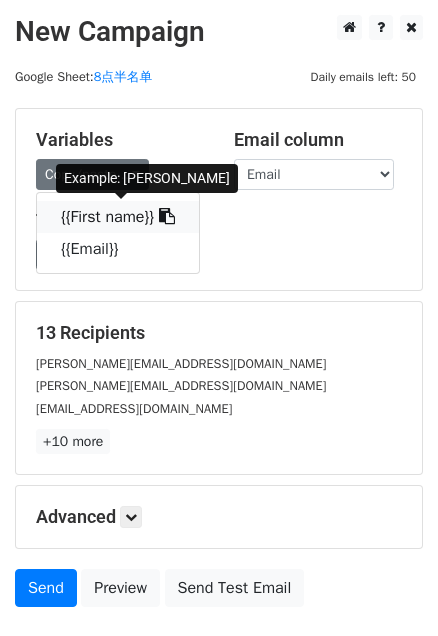 click at bounding box center (167, 216) 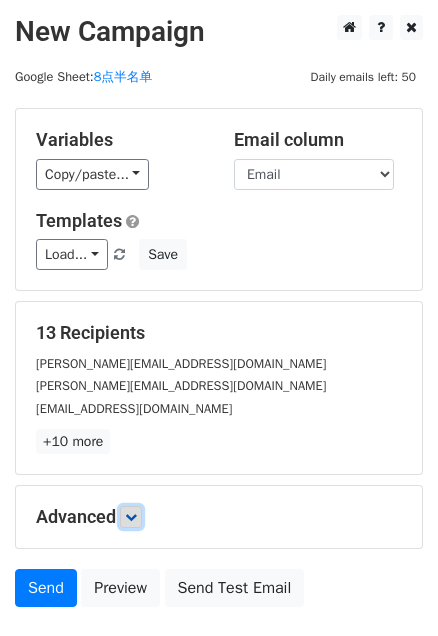 click at bounding box center [131, 517] 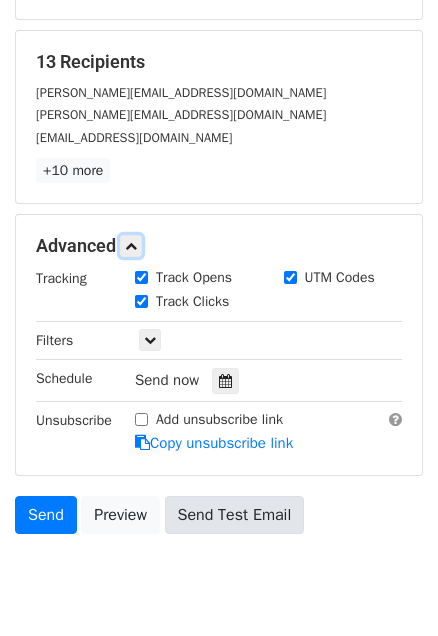 scroll, scrollTop: 272, scrollLeft: 0, axis: vertical 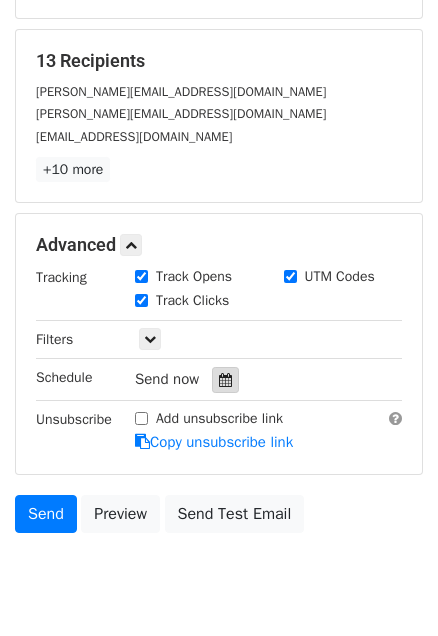 click at bounding box center [225, 380] 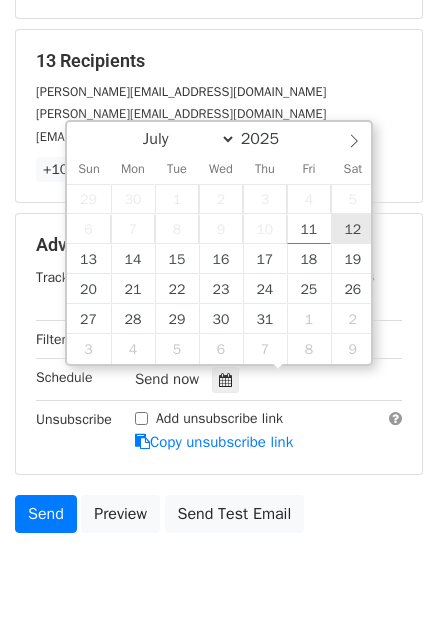type on "2025-07-12 12:00" 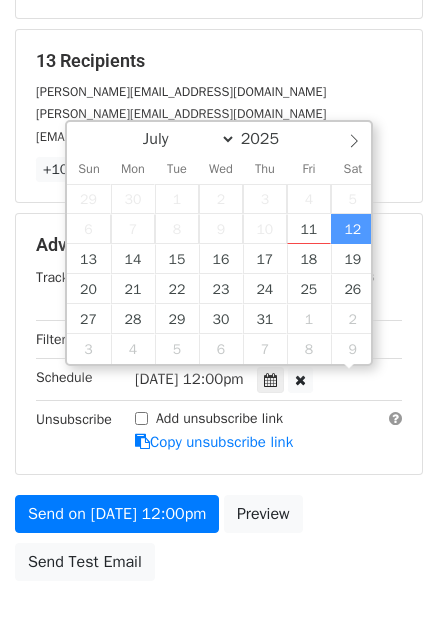 scroll, scrollTop: 0, scrollLeft: 0, axis: both 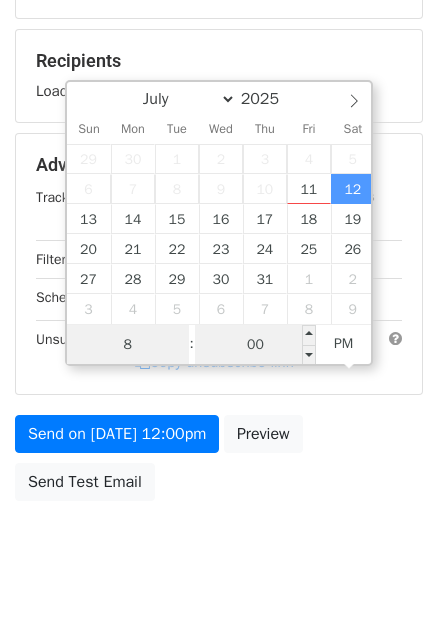 type on "8" 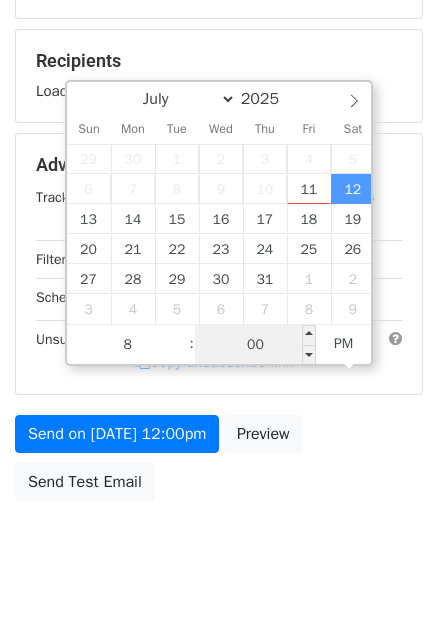 type on "2025-07-12 20:00" 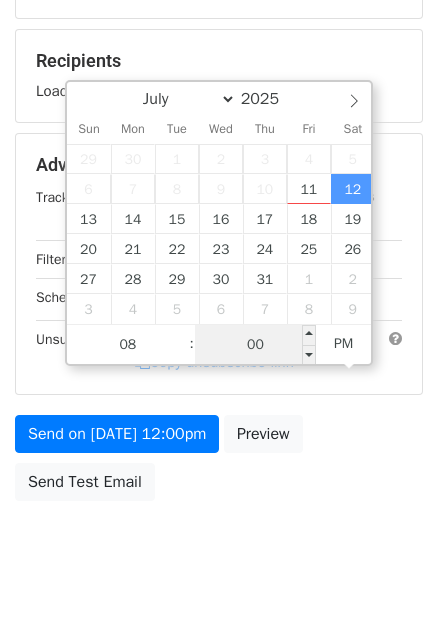 click on "00" at bounding box center [256, 345] 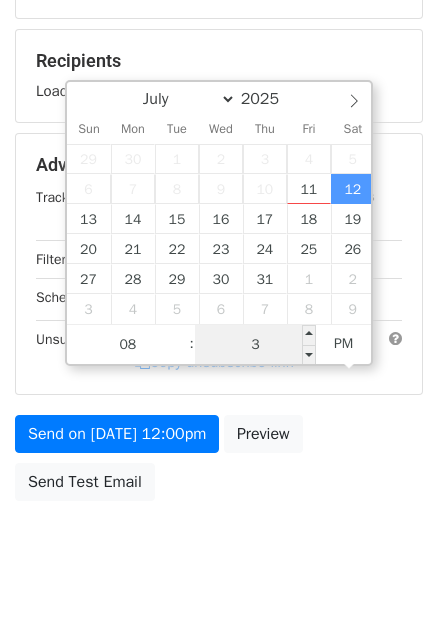 type on "30" 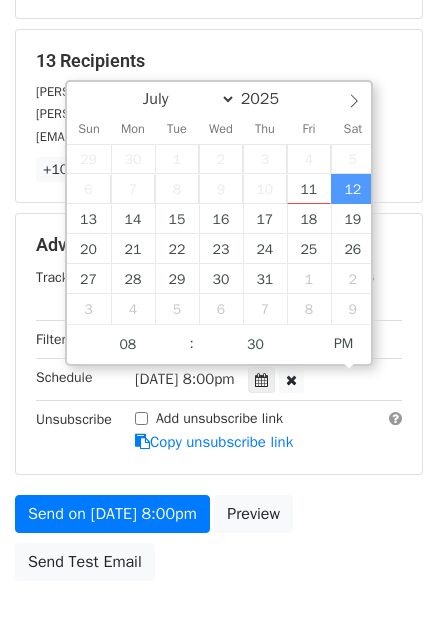 type on "2025-07-12 20:30" 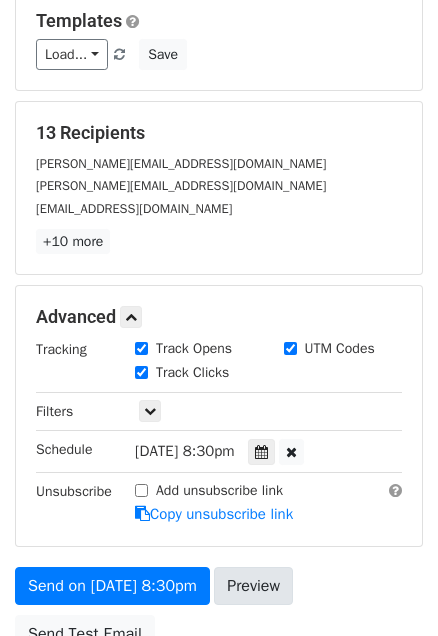 scroll, scrollTop: 363, scrollLeft: 0, axis: vertical 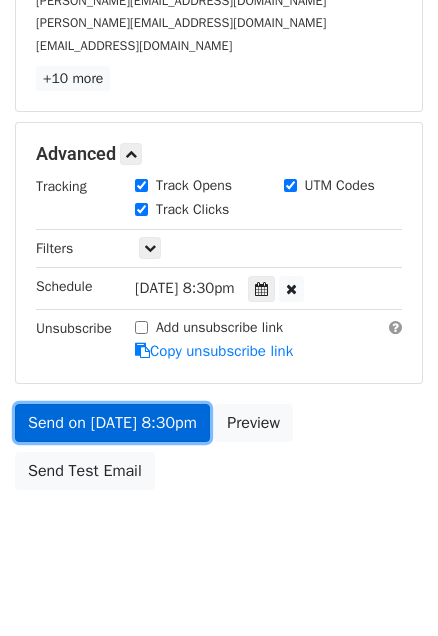 click on "Send on Jul 12 at 8:30pm" at bounding box center (112, 423) 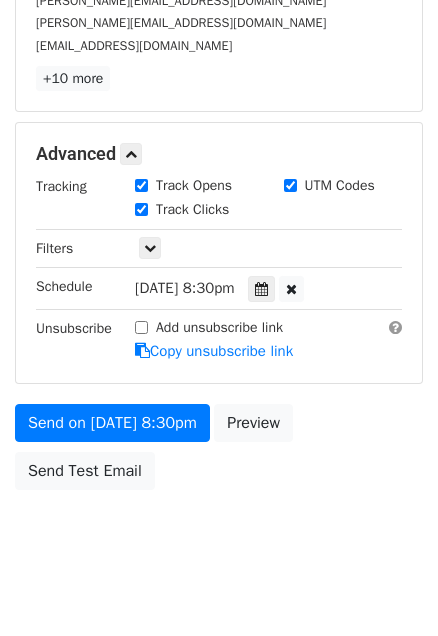 click on "13 Recipients
nicolette@howdoesshe.com
leah@howdoesshe.com
hollysfavoritedeals@gmail.com
+10 more
13 Recipients
×
nicolette@howdoesshe.com
leah@howdoesshe.com
hollysfavoritedeals@gmail.com
Bravoandcocktails@gmail.com
ldahlmeyer31@aol.com
dailydealswithmelissa@gmail.com
heatherroseblog.com@gmail.com
chloereneewebb@gmail.com
sunflowerstatevanessa@gmail.com
kortneyandkarlee@gmail.com
sarah@sarahfindsadeal.com
thebargainsis@gmail.com
Midwestmoneysavingmommas@yahoo.com
Close" at bounding box center (219, 25) 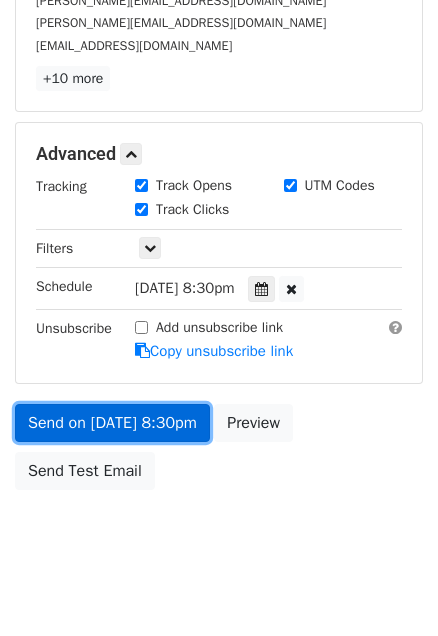 click on "Send on Jul 12 at 8:30pm" at bounding box center (112, 423) 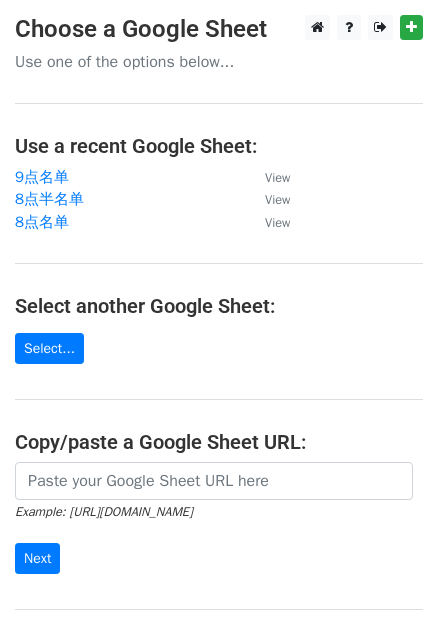 scroll, scrollTop: 0, scrollLeft: 0, axis: both 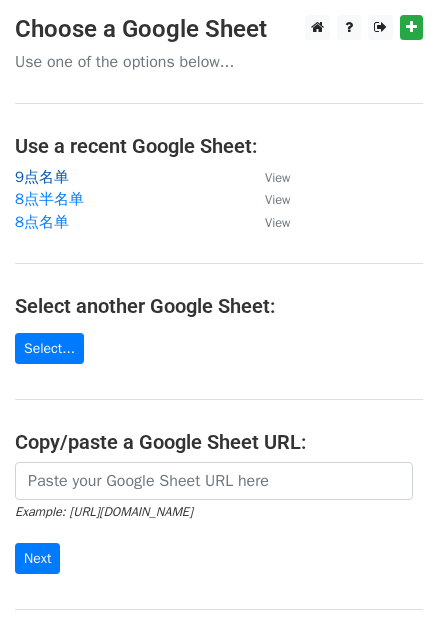 click on "9点名单" at bounding box center [42, 177] 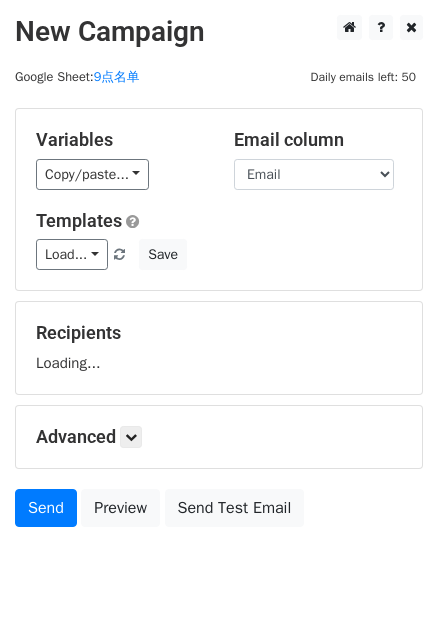 scroll, scrollTop: 0, scrollLeft: 0, axis: both 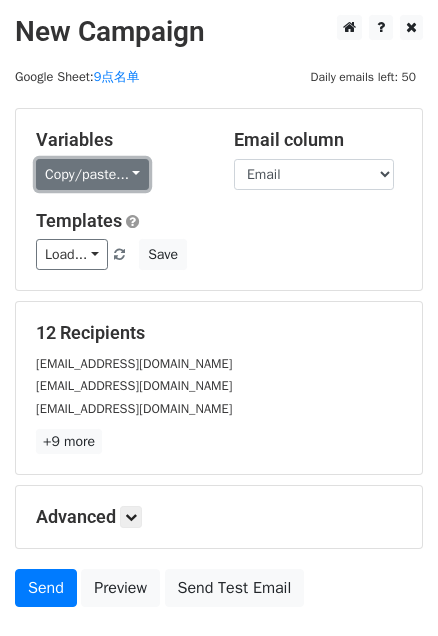 click on "Copy/paste..." at bounding box center [92, 174] 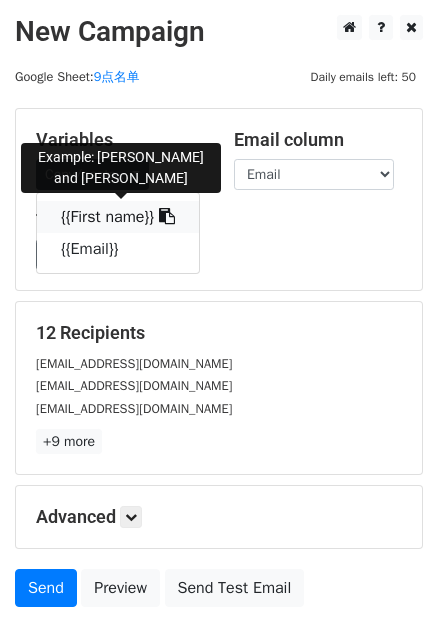 click at bounding box center [167, 216] 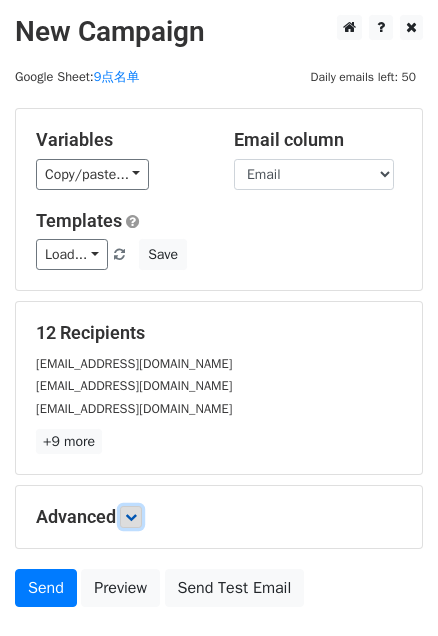 click at bounding box center [131, 517] 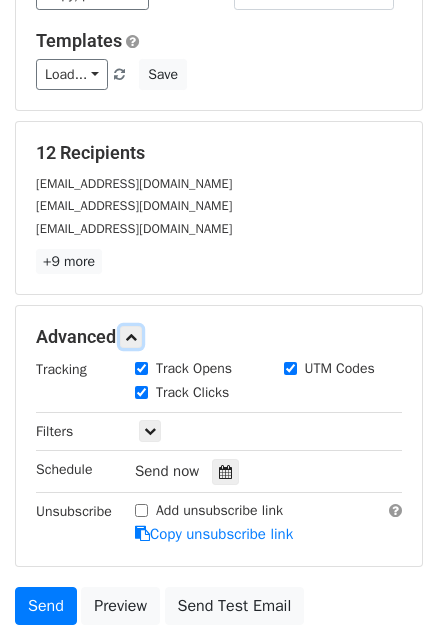 scroll, scrollTop: 181, scrollLeft: 0, axis: vertical 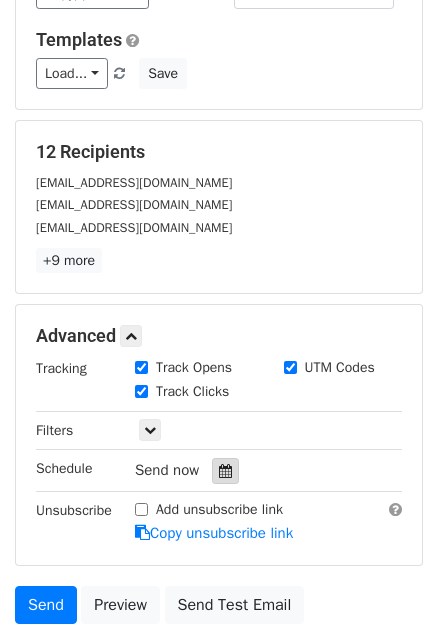 click at bounding box center (225, 471) 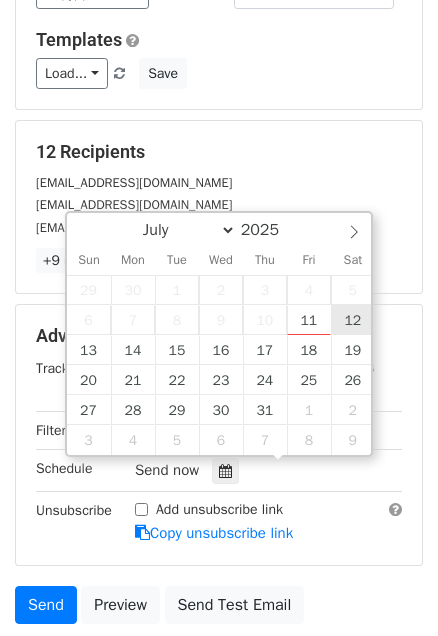 type on "2025-07-12 12:00" 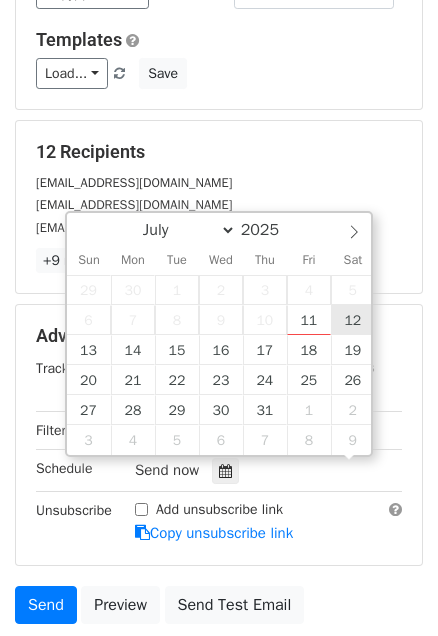 scroll, scrollTop: 0, scrollLeft: 0, axis: both 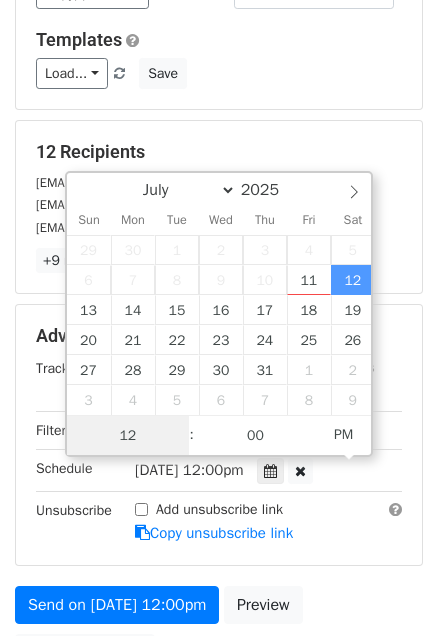 type on "9" 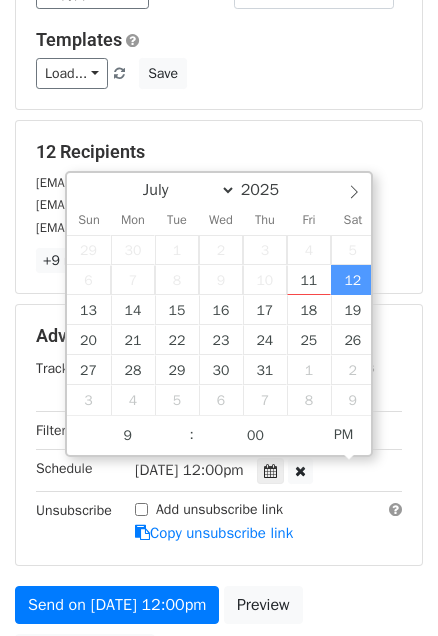 type on "2025-07-12 21:00" 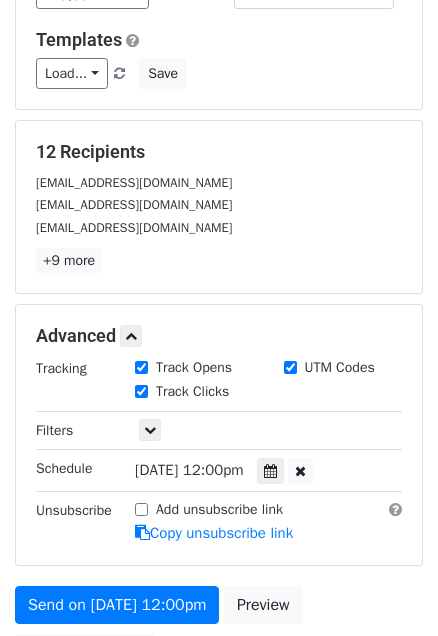click on "12 Recipients
highheelsandcartwheels@gmail.com
clothedingraceblog@gmail.com
kristentulley@gmail.com
+9 more
12 Recipients
×
highheelsandcartwheels@gmail.com
clothedingraceblog@gmail.com
kristentulley@gmail.com
amapelli99@gmail.com
flmdailydeals@gmail.com
kidzbuyz@gmail.com
jessica.carter.va@gmail.com
getschooledinfashion@gmail.com
tara@indycouponmama.com
ariskosky@yahoo.com
natalierose742@gmail.com
thewayiwearit@hotmail.com
Close" at bounding box center (219, 207) 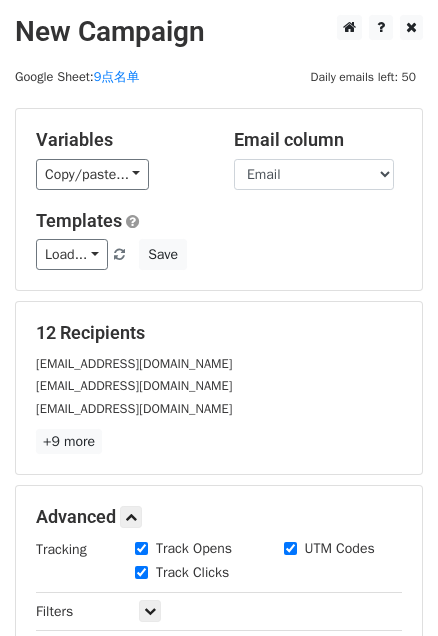 scroll, scrollTop: 363, scrollLeft: 0, axis: vertical 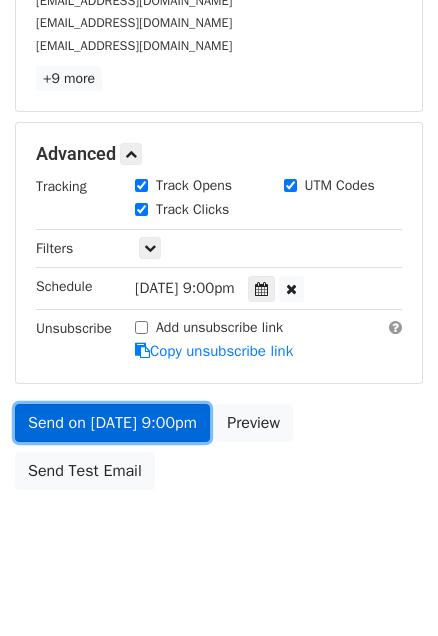 click on "Send on Jul 12 at 9:00pm" at bounding box center (112, 423) 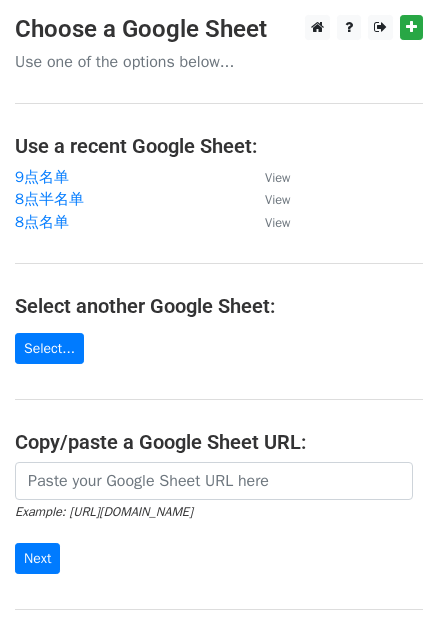 scroll, scrollTop: 0, scrollLeft: 0, axis: both 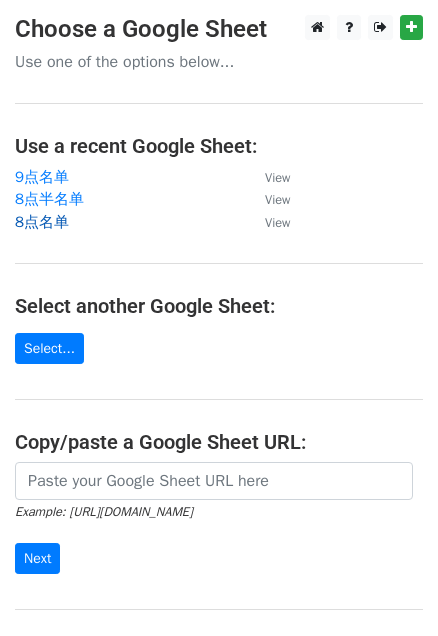 click on "8点名单" at bounding box center [42, 222] 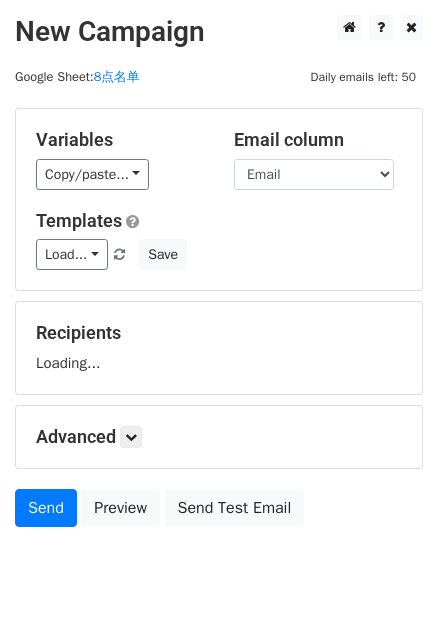 scroll, scrollTop: 0, scrollLeft: 0, axis: both 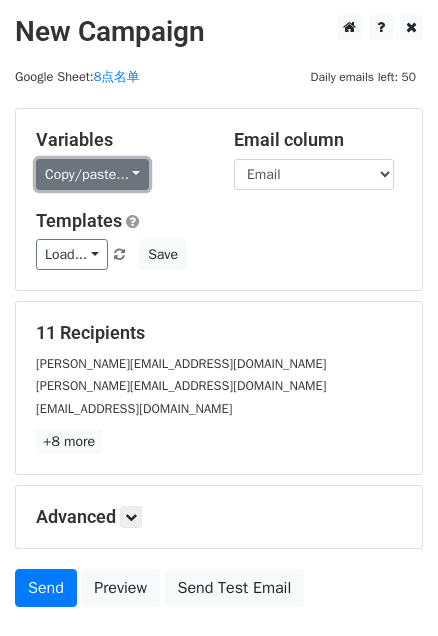 click on "Copy/paste..." at bounding box center [92, 174] 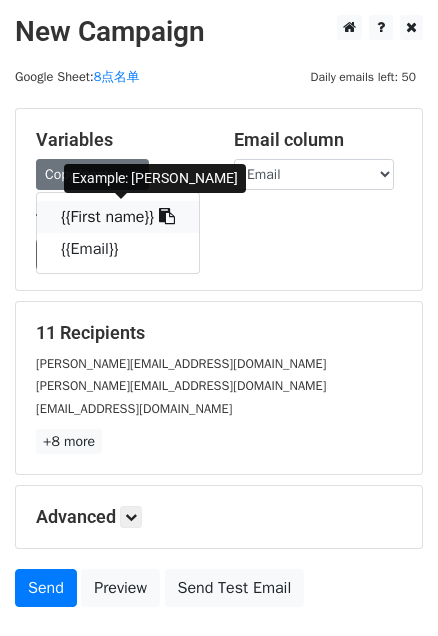 click on "{{First name}}" at bounding box center (118, 217) 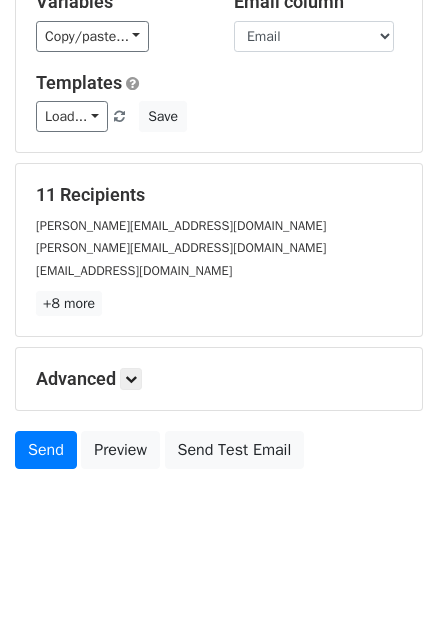 scroll, scrollTop: 139, scrollLeft: 0, axis: vertical 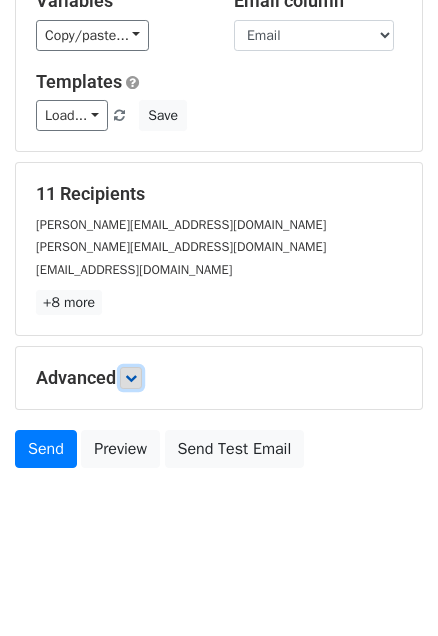 click at bounding box center (131, 378) 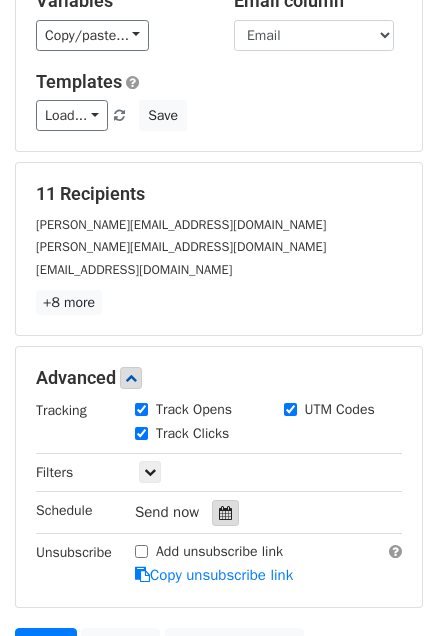 click at bounding box center (225, 513) 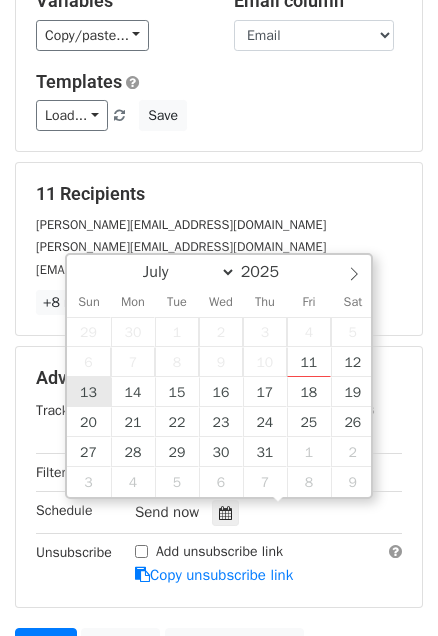 type on "[DATE] 12:00" 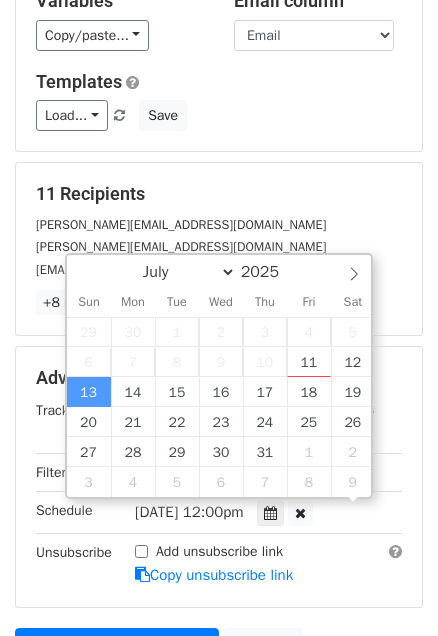 scroll, scrollTop: 0, scrollLeft: 0, axis: both 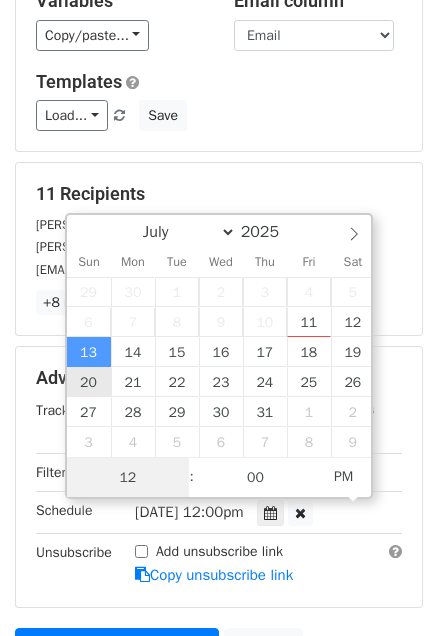 type on "8" 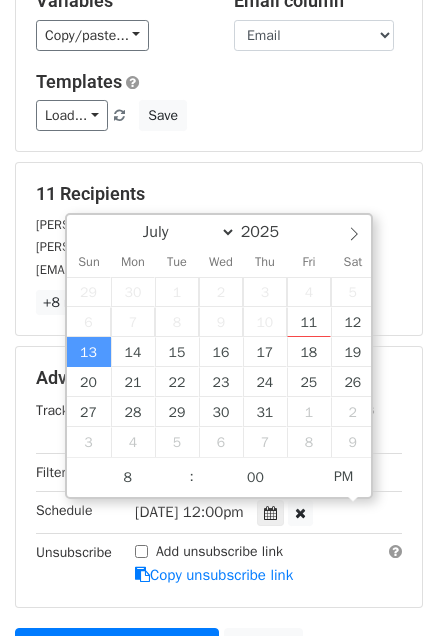 type on "2025-07-13 20:00" 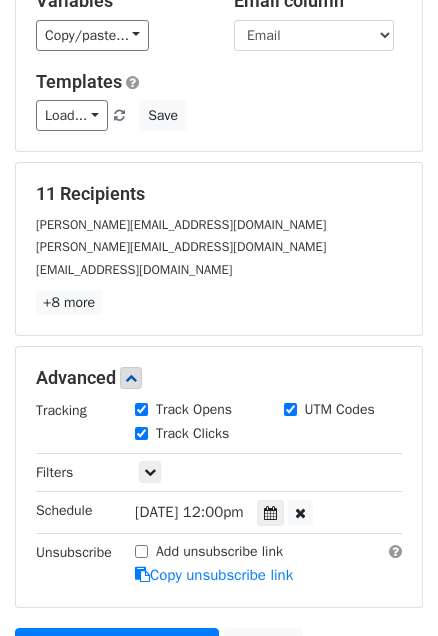 click on "Load...
No templates saved
Save" at bounding box center [219, 115] 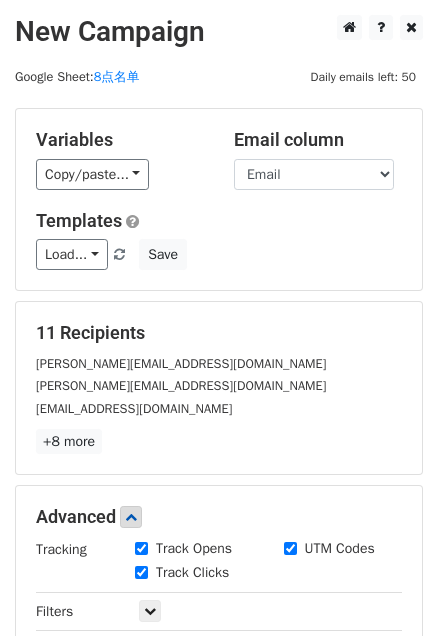 scroll, scrollTop: 303, scrollLeft: 0, axis: vertical 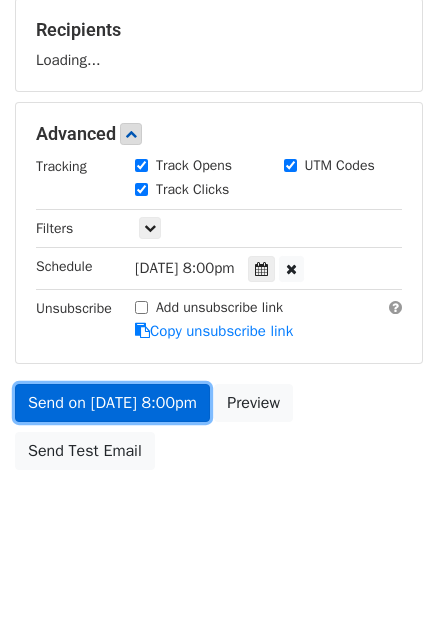 click on "Variables
Copy/paste...
{{First name}}
{{Email}}
Email column
First name
Email
Templates
Load...
No templates saved
Save
Recipients Loading...
Advanced
Tracking
Track Opens
UTM Codes
Track Clicks
Filters
Only include spreadsheet rows that match the following filters:
Schedule
Sun, Jul 13, 8:00pm
2025-07-13 20:00
Unsubscribe
Add unsubscribe link
Copy unsubscribe link
Send on Jul 13 at 8:00pm
Preview
Send Test Email" at bounding box center (219, 142) 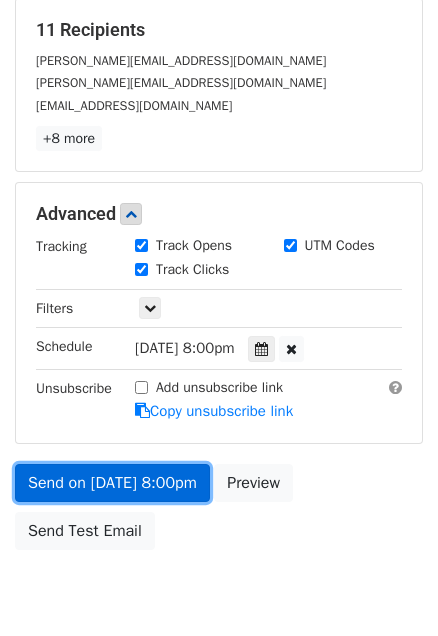 click on "Send on Jul 13 at 8:00pm" at bounding box center [112, 483] 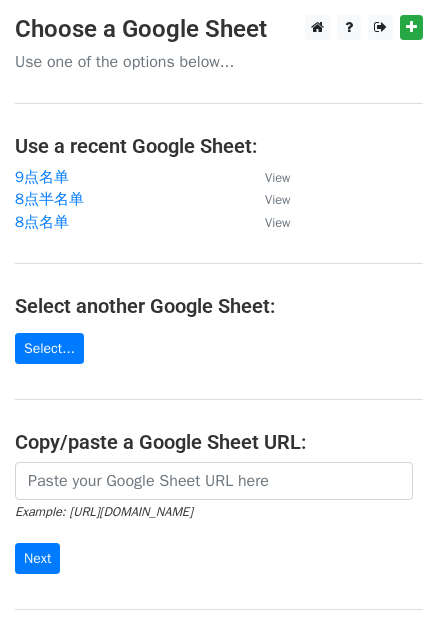 scroll, scrollTop: 0, scrollLeft: 0, axis: both 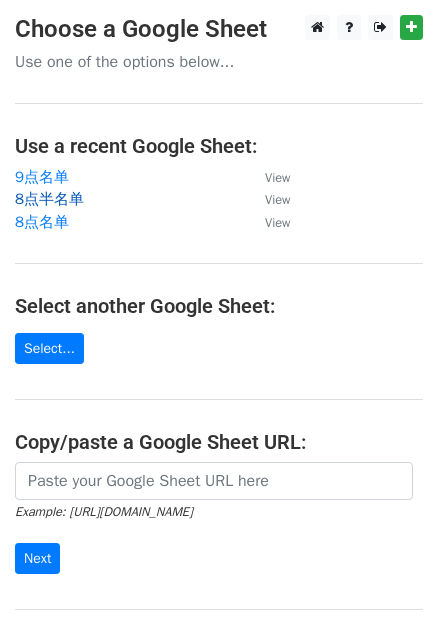 click on "8点半名单" at bounding box center [49, 199] 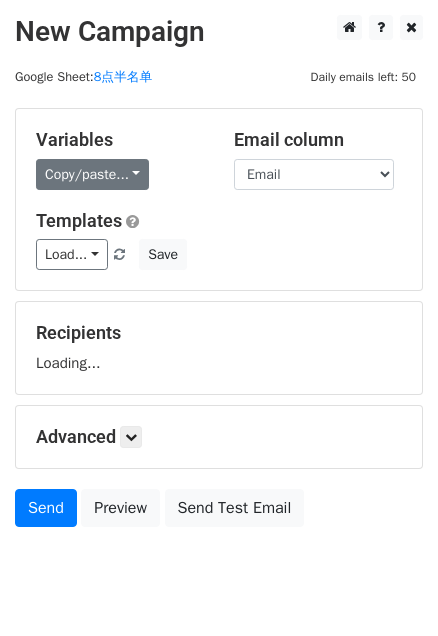 scroll, scrollTop: 0, scrollLeft: 0, axis: both 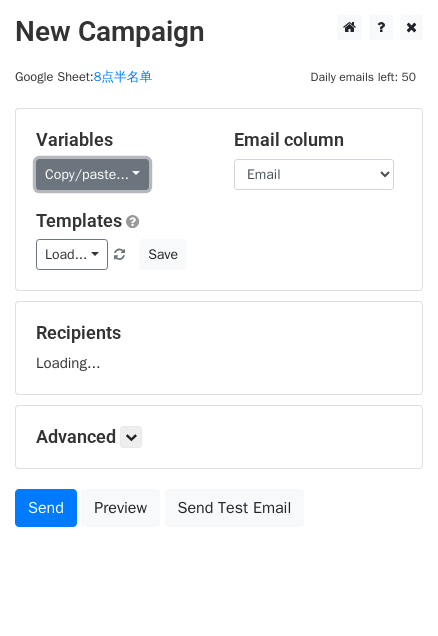 click on "Copy/paste..." at bounding box center (92, 174) 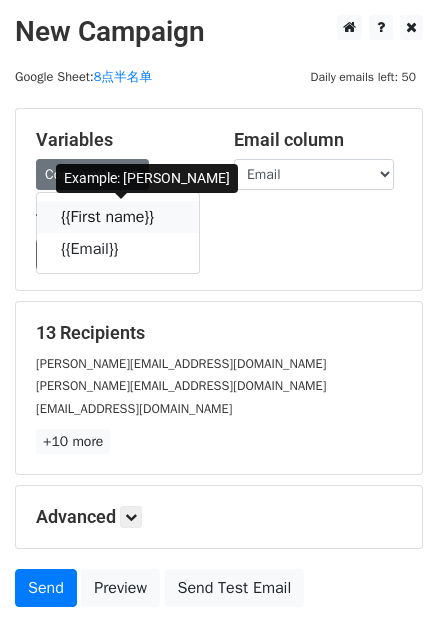 click on "{{First name}}" at bounding box center [118, 217] 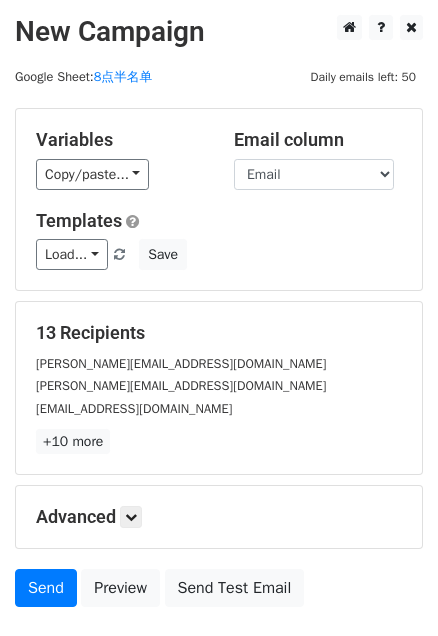 click on "Advanced
Tracking
Track Opens
UTM Codes
Track Clicks
Filters
Only include spreadsheet rows that match the following filters:
Schedule
Send now
Unsubscribe
Add unsubscribe link
Copy unsubscribe link" at bounding box center [219, 517] 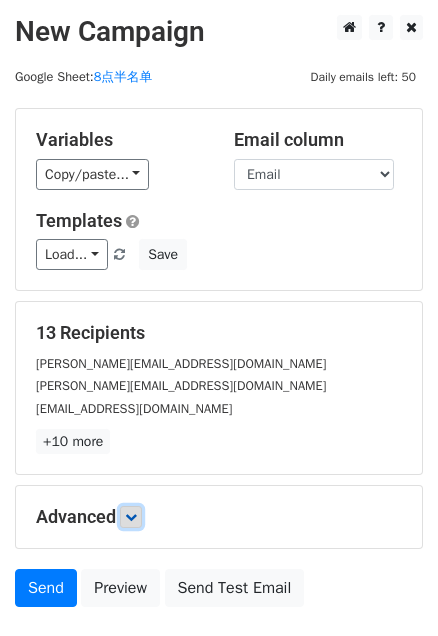 click at bounding box center [131, 517] 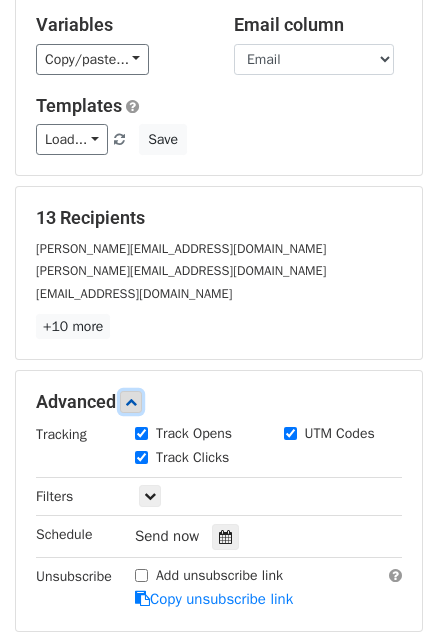 scroll, scrollTop: 272, scrollLeft: 0, axis: vertical 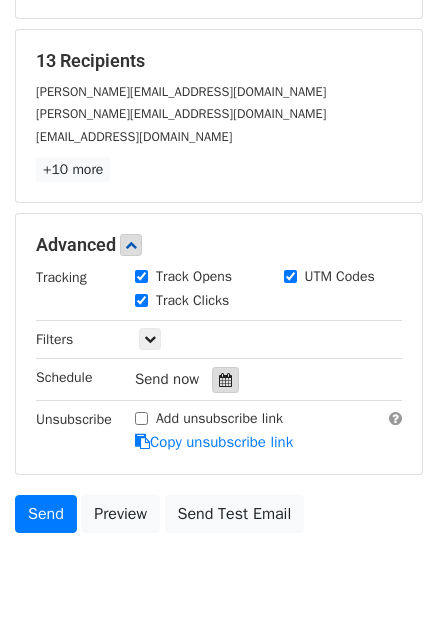 click at bounding box center [225, 380] 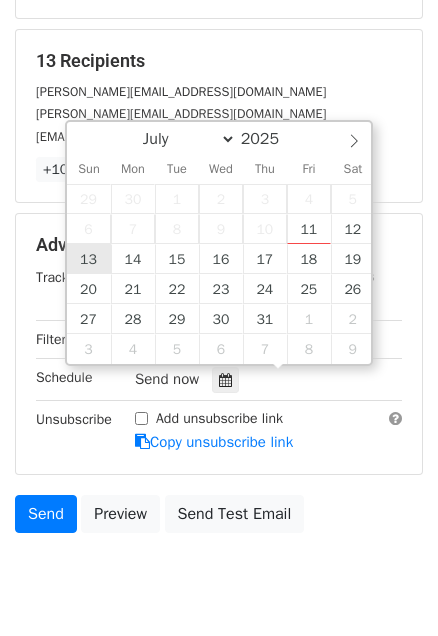 type on "[DATE] 12:00" 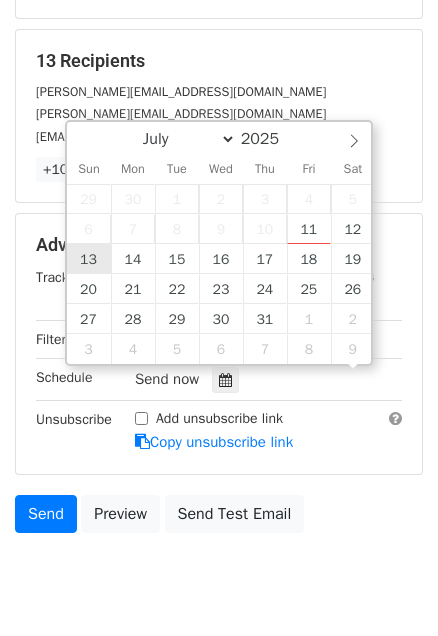 scroll, scrollTop: 0, scrollLeft: 0, axis: both 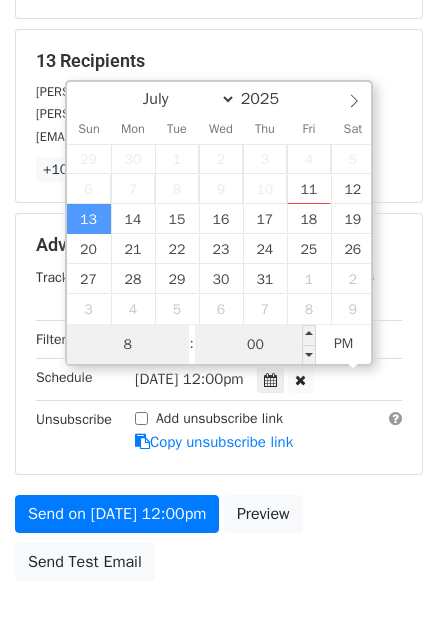 type on "8" 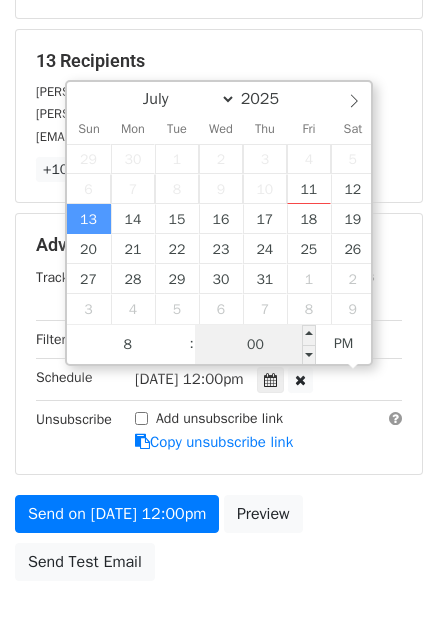 type on "2025-07-13 20:00" 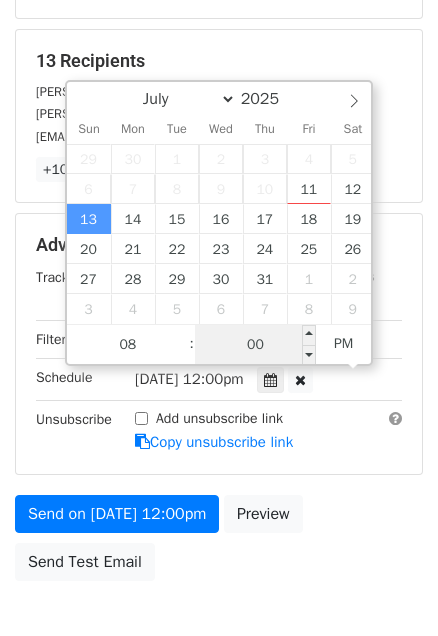 click on "00" at bounding box center [256, 345] 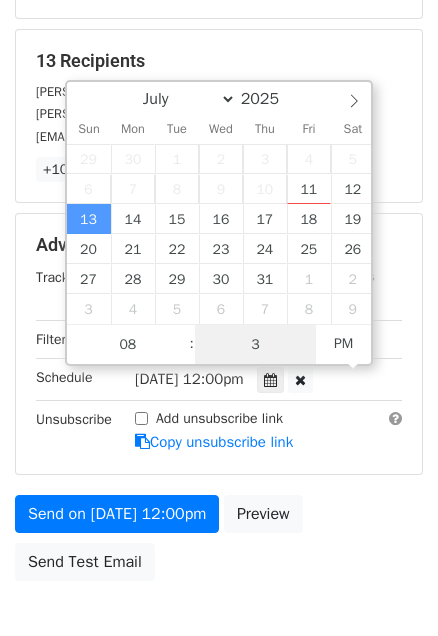 type on "30" 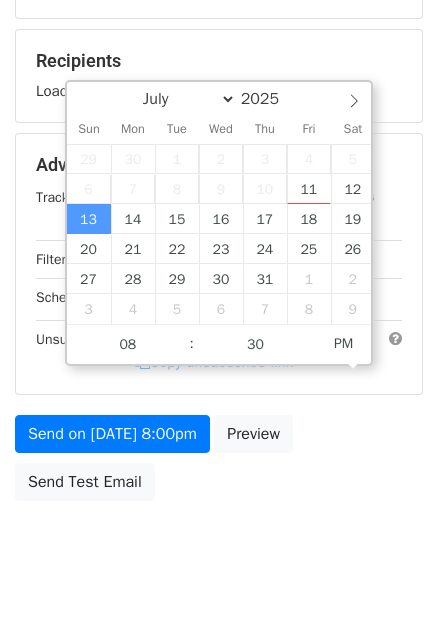 type on "2025-07-13 20:30" 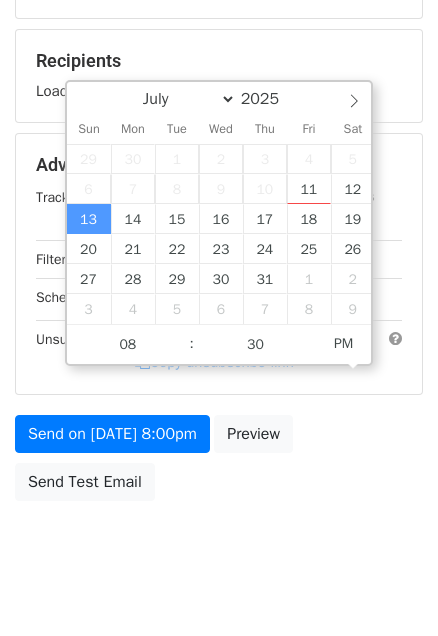 click on "Variables
Copy/paste...
{{First name}}
{{Email}}
Email column
First name
Email
Templates
Load...
No templates saved
Save" at bounding box center [219, -73] 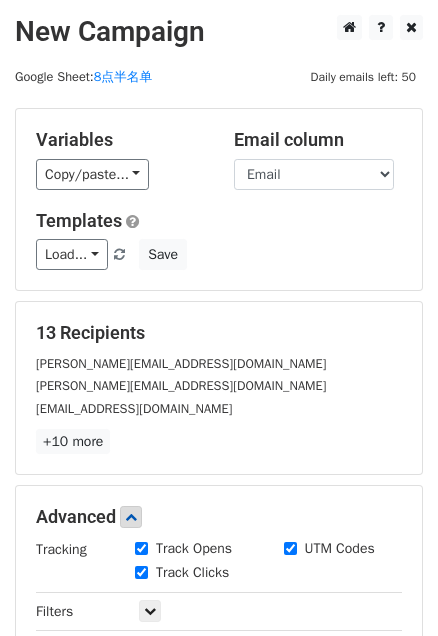 scroll, scrollTop: 363, scrollLeft: 0, axis: vertical 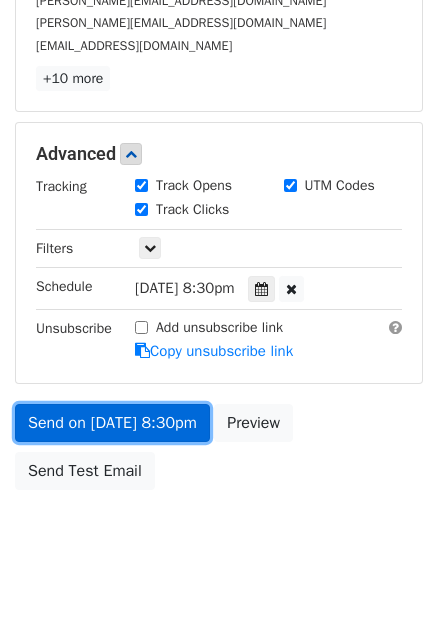 click on "Send on Jul 13 at 8:30pm" at bounding box center [112, 423] 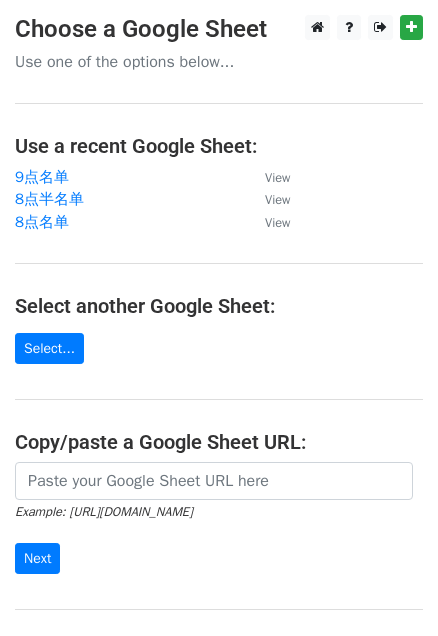 scroll, scrollTop: 0, scrollLeft: 0, axis: both 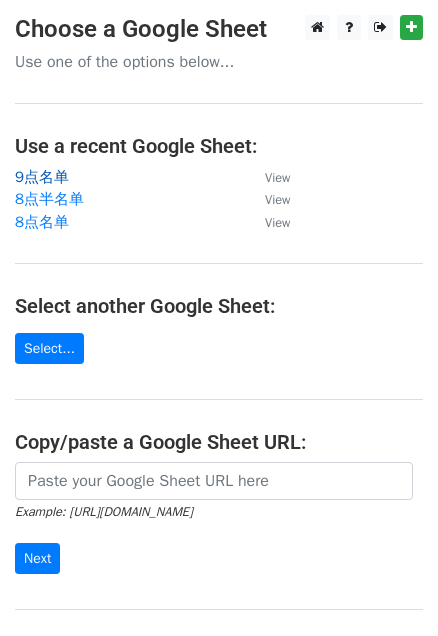 click on "9点名单" at bounding box center (42, 177) 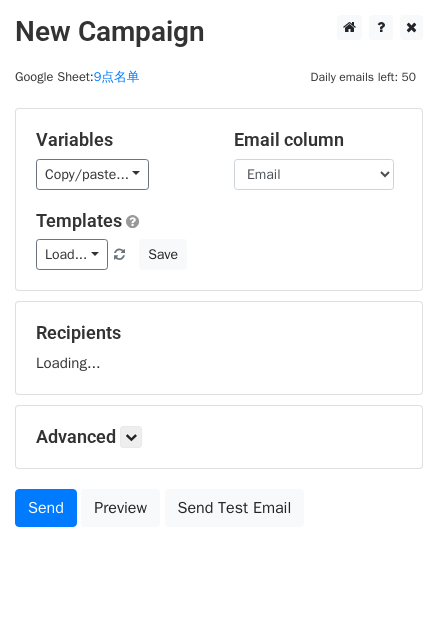 scroll, scrollTop: 0, scrollLeft: 0, axis: both 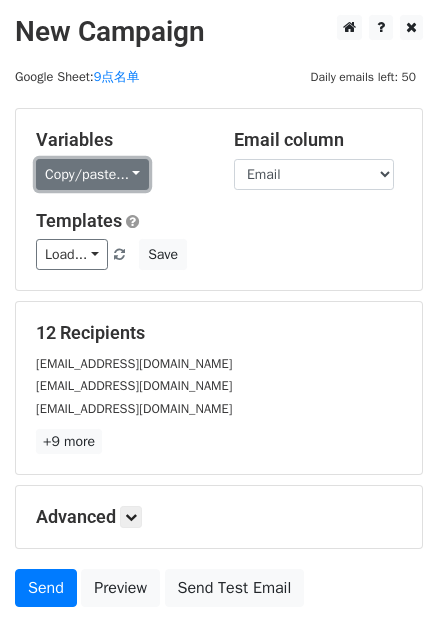 click on "Copy/paste..." at bounding box center [92, 174] 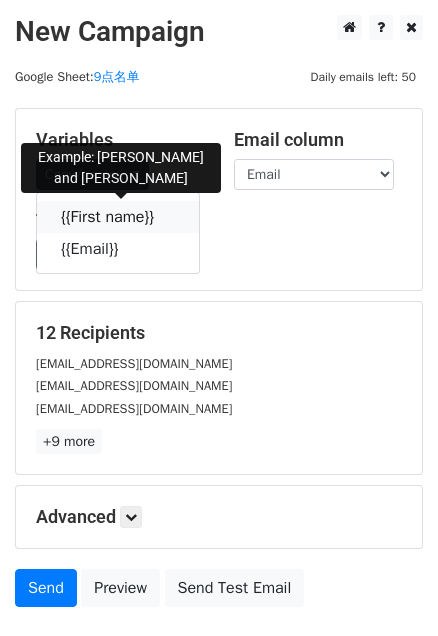 drag, startPoint x: 180, startPoint y: 216, endPoint x: 36, endPoint y: 199, distance: 145 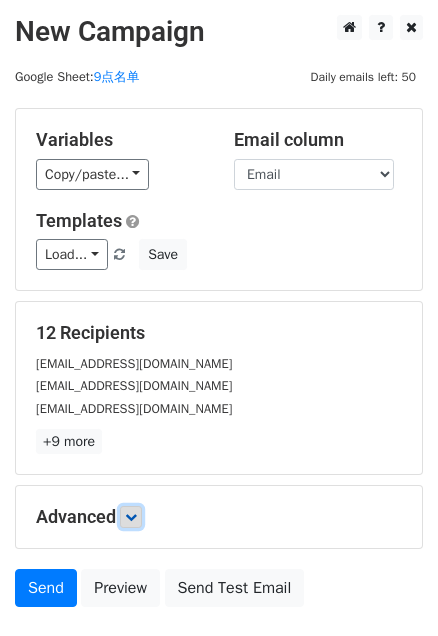 click at bounding box center [131, 517] 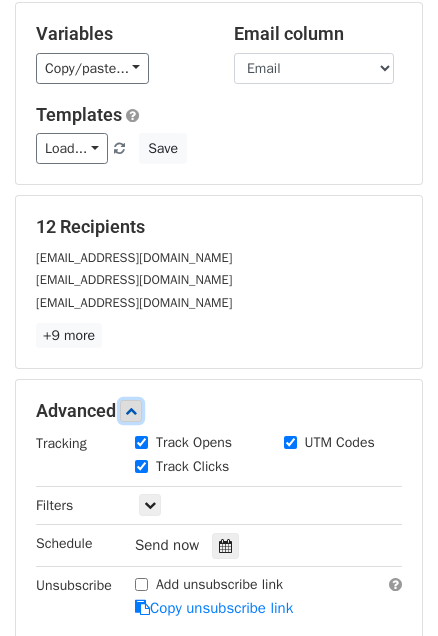 scroll, scrollTop: 272, scrollLeft: 0, axis: vertical 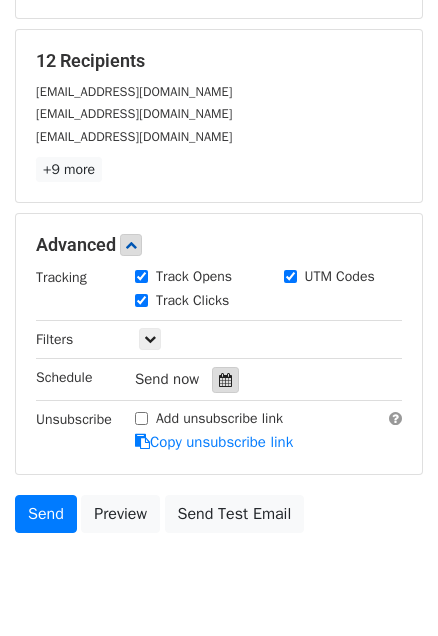 click at bounding box center (225, 380) 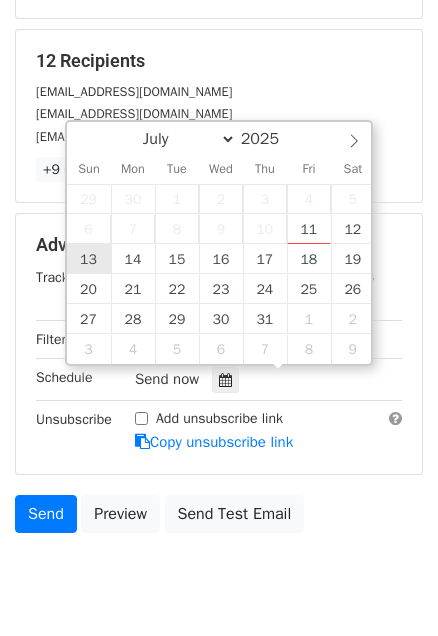 type on "[DATE] 12:00" 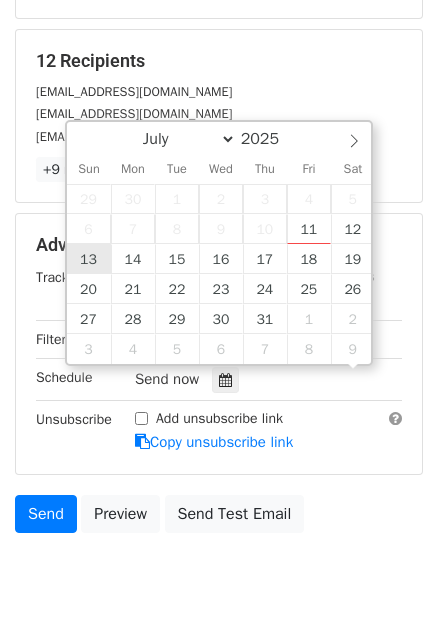 scroll, scrollTop: 0, scrollLeft: 0, axis: both 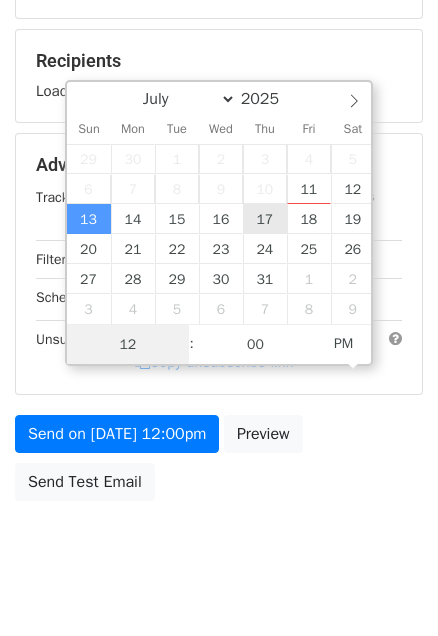 type on "9" 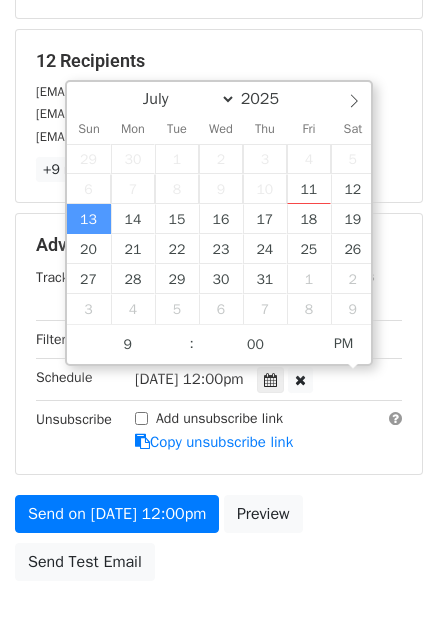 type on "[DATE] 21:00" 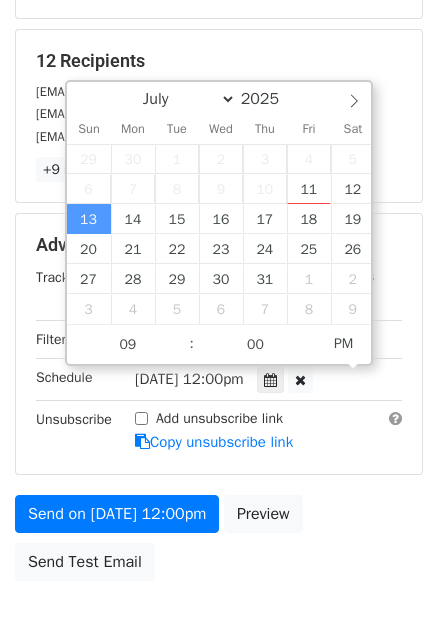 click on "12 Recipients" at bounding box center (219, 61) 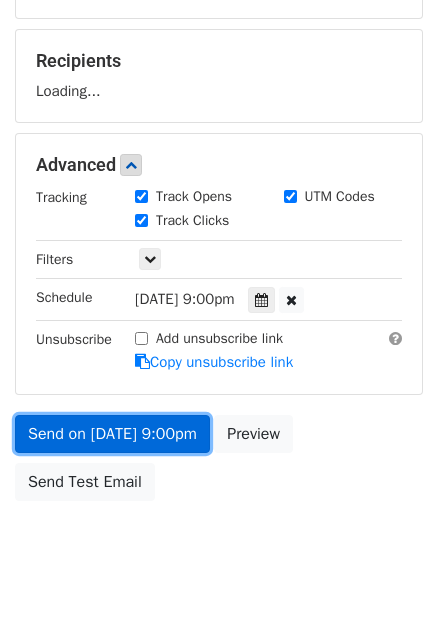click on "Send on [DATE] 9:00pm" at bounding box center (112, 434) 